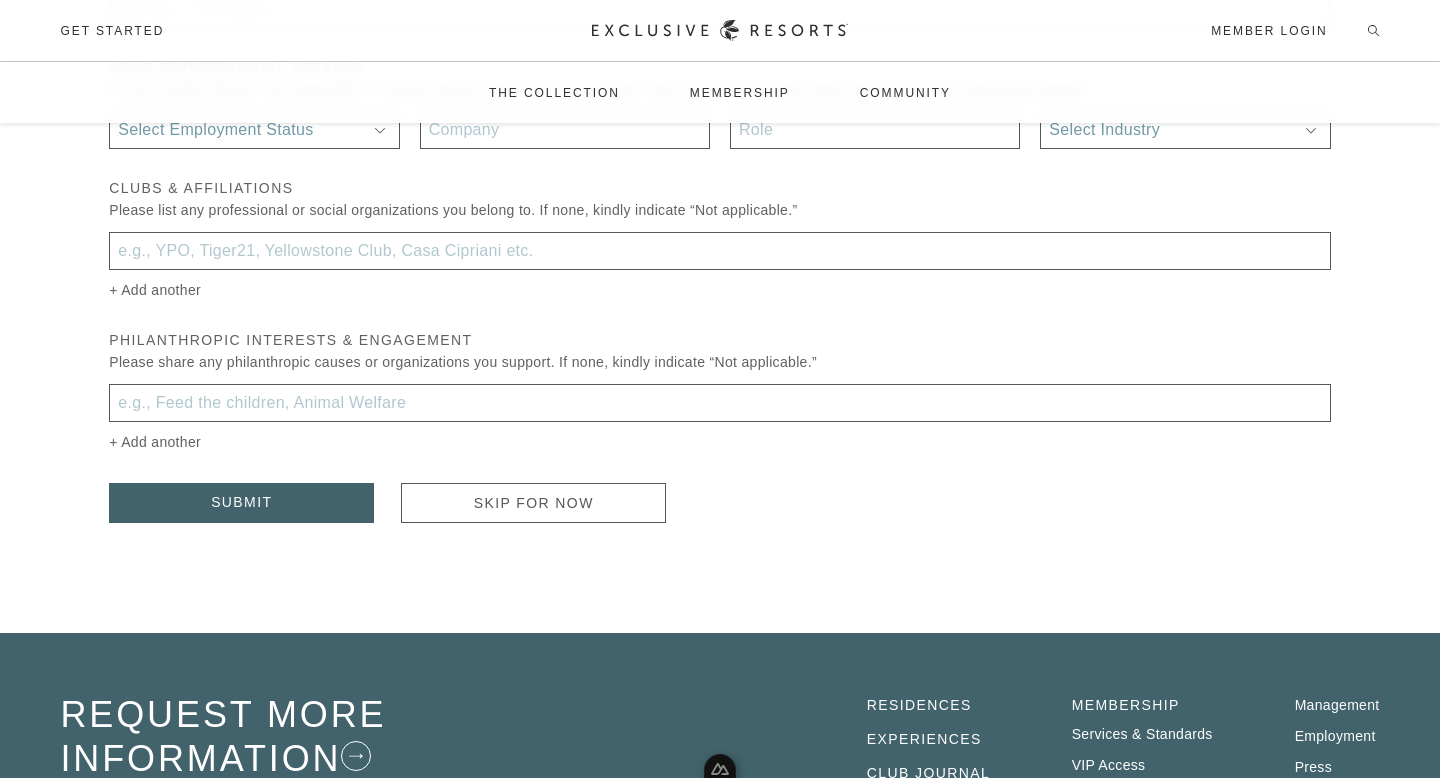 scroll, scrollTop: 702, scrollLeft: 0, axis: vertical 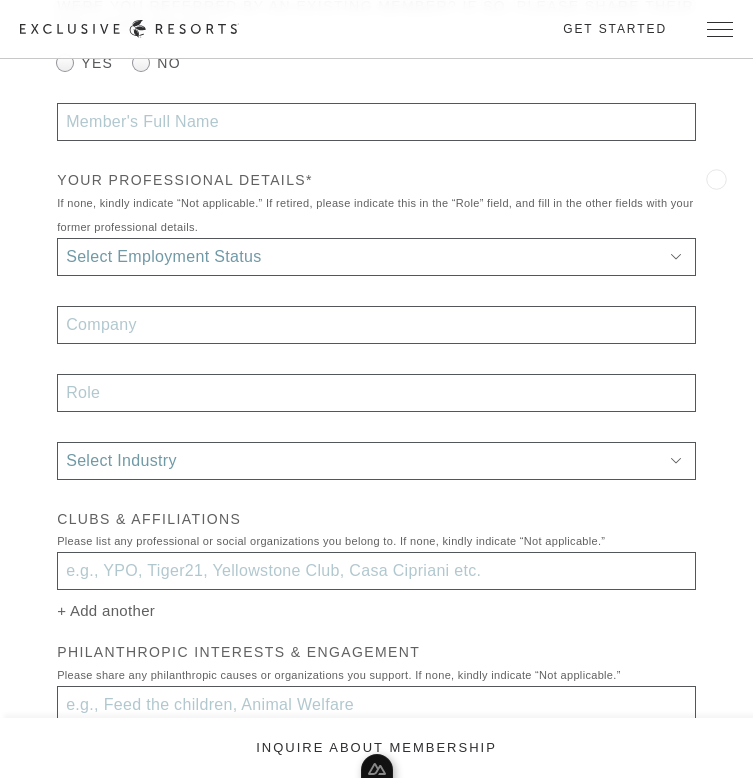 click on "We appreciate your interest. A Membership Director will connect with you shortly to determine if our community is the right match for your family. As a next step, we invite you to provide the following details to complete your membership application or schedule a conversation with your regional membership director. Apply for membership were you referred by an existing Member? If so, please share their full name below.* Yes No your professional details* If none, kindly indicate “Not applicable.” If retired, please indicate this in the “Role” field, and fill in the other fields with your former professional details. Select Employment Status Self Employed Full Time Part Time Retired Select Industry Construction Consulting Energy Finance Food & Beverage Government Law Manufacturing Media & Entertainment Medicine/Healthcare Real Estate Retail Sports Technology Travel & Hospitality Clubs & Affiliations philanthropic interests & engagement Submit Skip for now Submit" at bounding box center [377, 278] 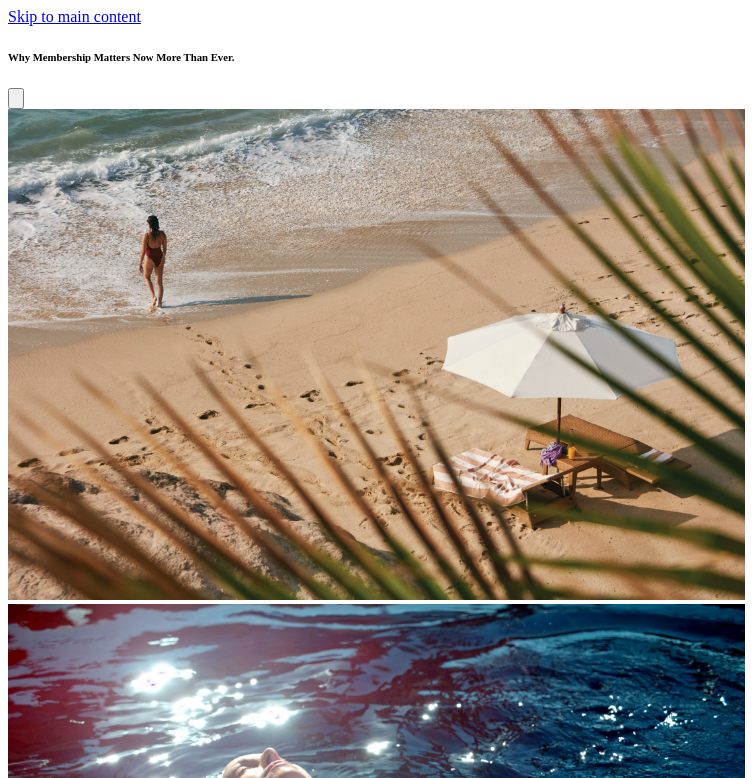 scroll, scrollTop: 477, scrollLeft: 0, axis: vertical 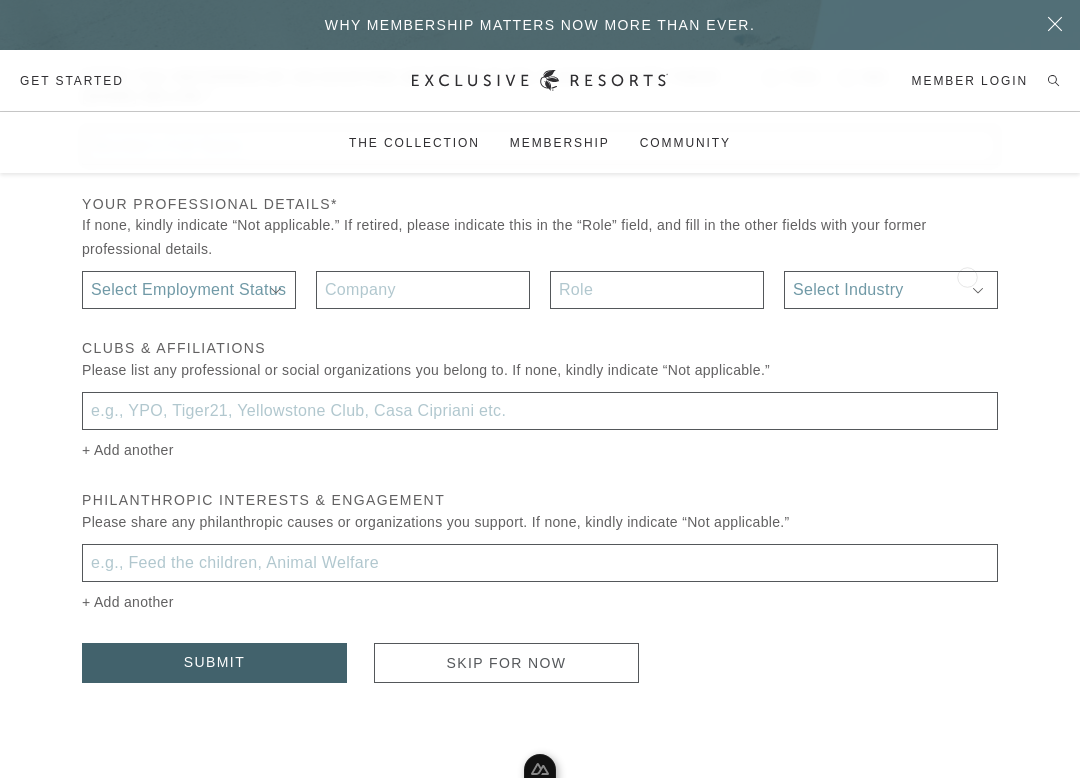click on "Apply for membership  were you referred by an existing Member? If so, please share their full name below.*  Yes No your professional details*  If none, kindly indicate “Not applicable.” If retired, please indicate this in the “Role” field, and fill in the other fields with your former professional details.  Select Employment Status Self Employed Full Time Part Time Retired Select Industry Construction Consulting Energy Finance Food & Beverage Government Law Manufacturing Media & Entertainment Medicine/Healthcare Real Estate Retail Sports Technology Travel & Hospitality Clubs & Affiliations  Please list any professional or social organizations you belong to. If none, kindly indicate “Not applicable.”   + Add another  philanthropic interests & engagement  Please share any philanthropic causes or organizations you support. If none, kindly indicate “Not applicable.”   + Add another  Submit  Skip for now" at bounding box center [540, 335] 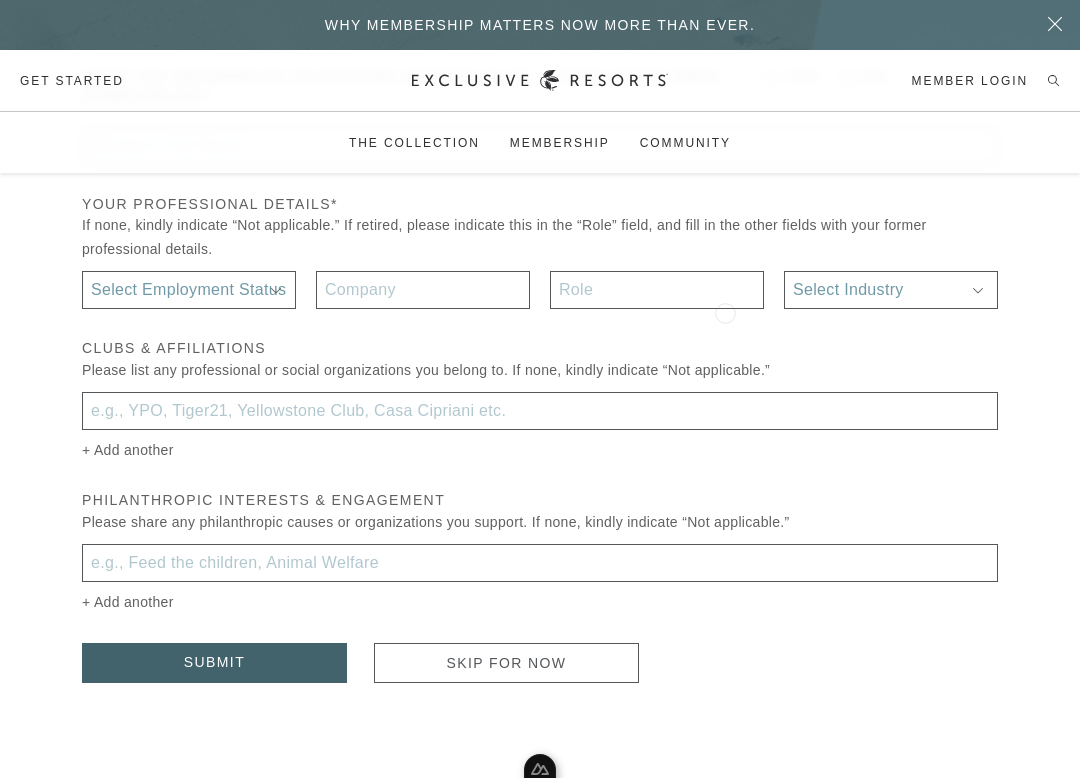 drag, startPoint x: 853, startPoint y: 311, endPoint x: 727, endPoint y: 309, distance: 126.01587 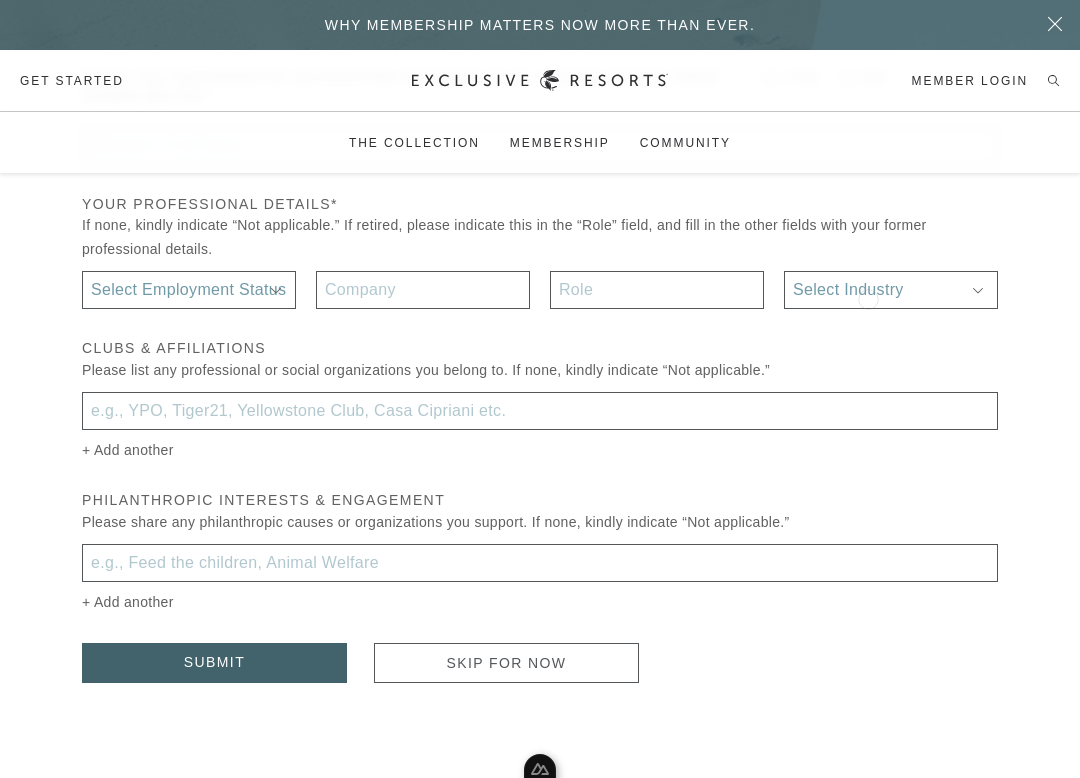click on "Clubs & Affiliations  Please list any professional or social organizations you belong to. If none, kindly indicate “Not applicable.”" at bounding box center (540, 360) 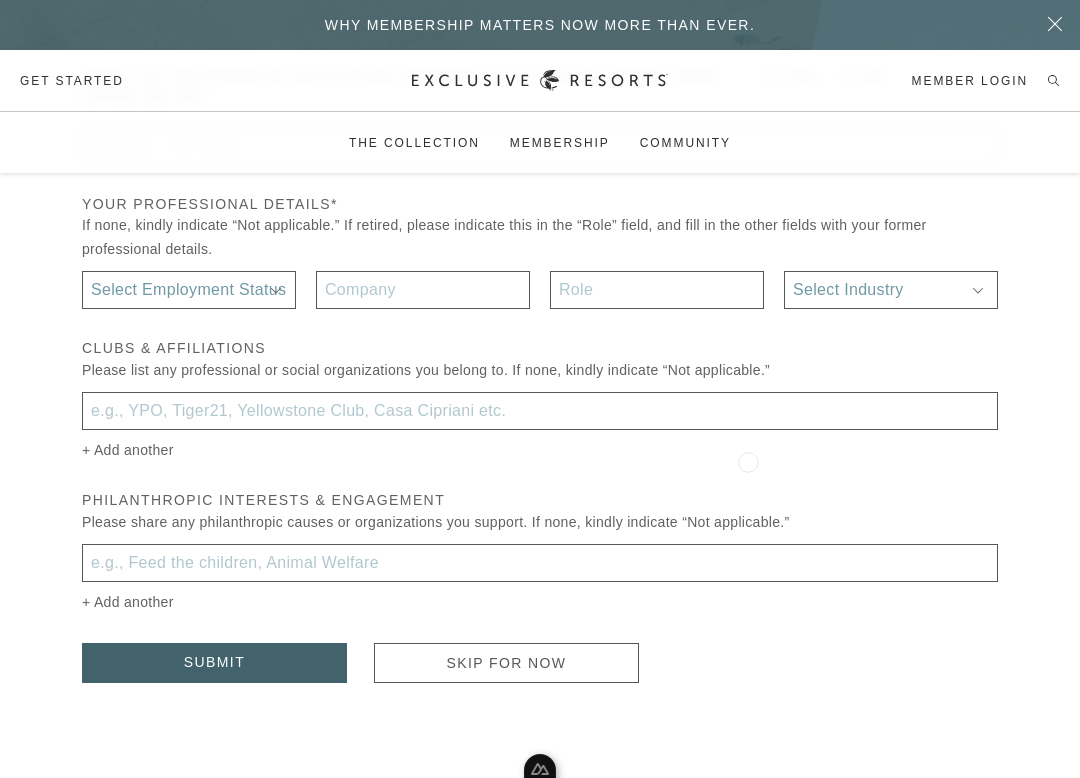 drag, startPoint x: 873, startPoint y: 464, endPoint x: 748, endPoint y: 461, distance: 125.035995 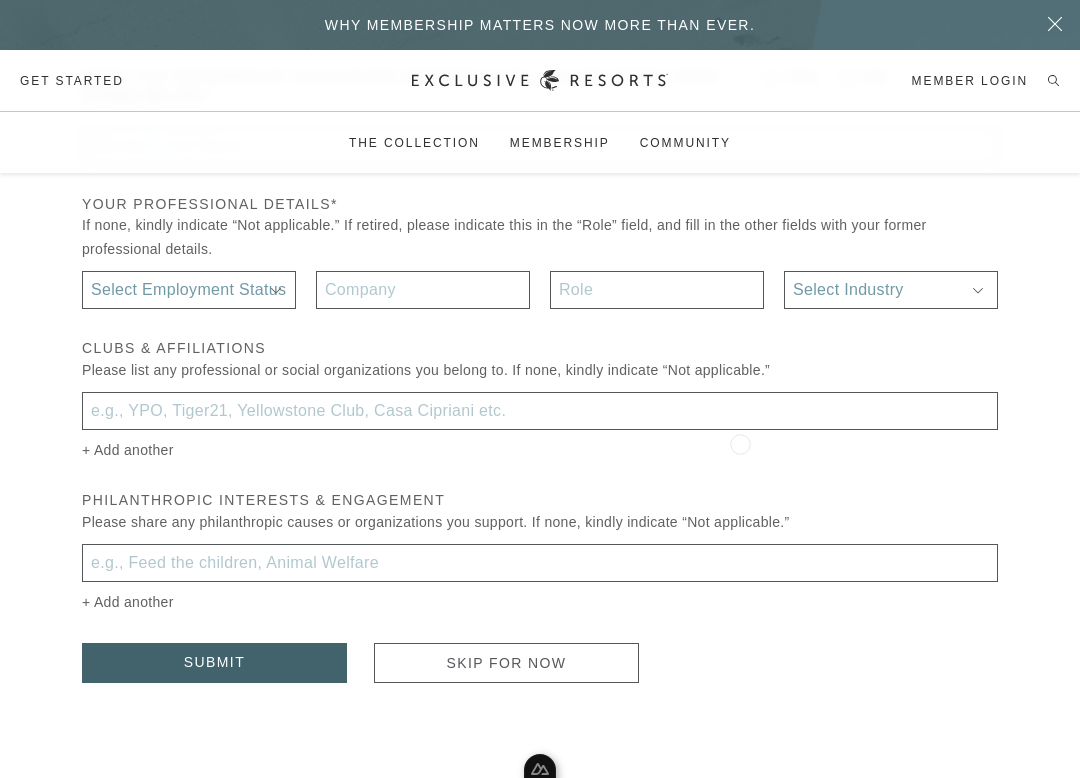 click on "Apply for membership  were you referred by an existing Member? If so, please share their full name below.*  Yes No your professional details*  If none, kindly indicate “Not applicable.” If retired, please indicate this in the “Role” field, and fill in the other fields with your former professional details.  Select Employment Status Self Employed Full Time Part Time Retired Select Industry Construction Consulting Energy Finance Food & Beverage Government Law Manufacturing Media & Entertainment Medicine/Healthcare Real Estate Retail Sports Technology Travel & Hospitality Clubs & Affiliations  Please list any professional or social organizations you belong to. If none, kindly indicate “Not applicable.”   + Add another  philanthropic interests & engagement  Please share any philanthropic causes or organizations you support. If none, kindly indicate “Not applicable.”   + Add another  Submit  Skip for now" at bounding box center [540, 335] 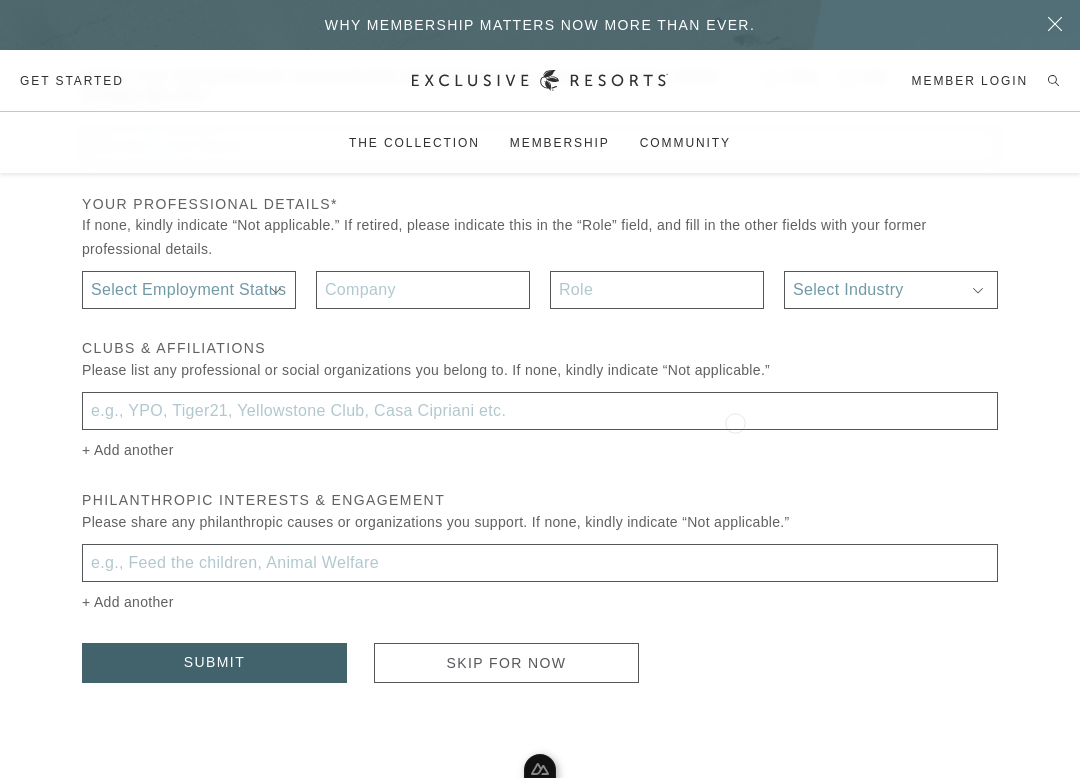 click on "Apply for membership  were you referred by an existing Member? If so, please share their full name below.*  Yes No your professional details*  If none, kindly indicate “Not applicable.” If retired, please indicate this in the “Role” field, and fill in the other fields with your former professional details.  Select Employment Status Self Employed Full Time Part Time Retired Select Industry Construction Consulting Energy Finance Food & Beverage Government Law Manufacturing Media & Entertainment Medicine/Healthcare Real Estate Retail Sports Technology Travel & Hospitality Clubs & Affiliations  Please list any professional or social organizations you belong to. If none, kindly indicate “Not applicable.”   + Add another  philanthropic interests & engagement  Please share any philanthropic causes or organizations you support. If none, kindly indicate “Not applicable.”   + Add another  Submit  Skip for now" at bounding box center (540, 335) 